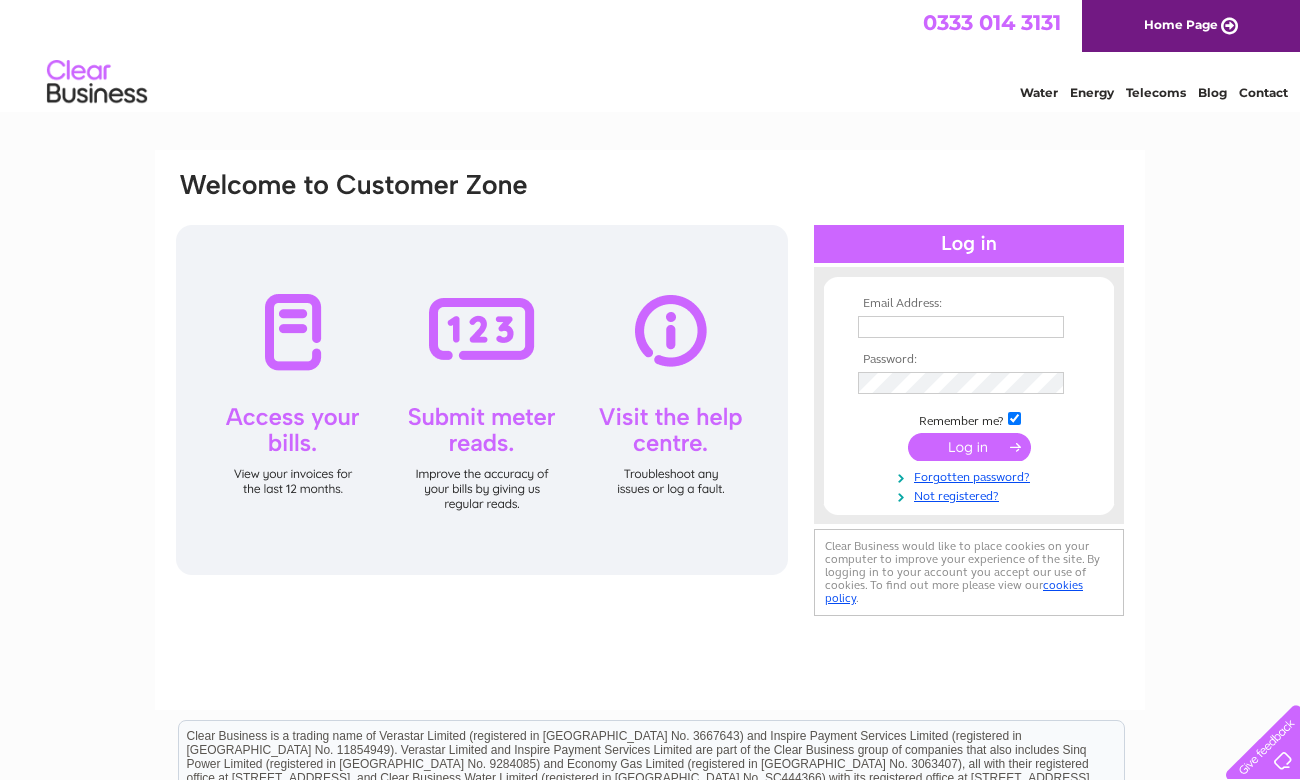 scroll, scrollTop: 0, scrollLeft: 0, axis: both 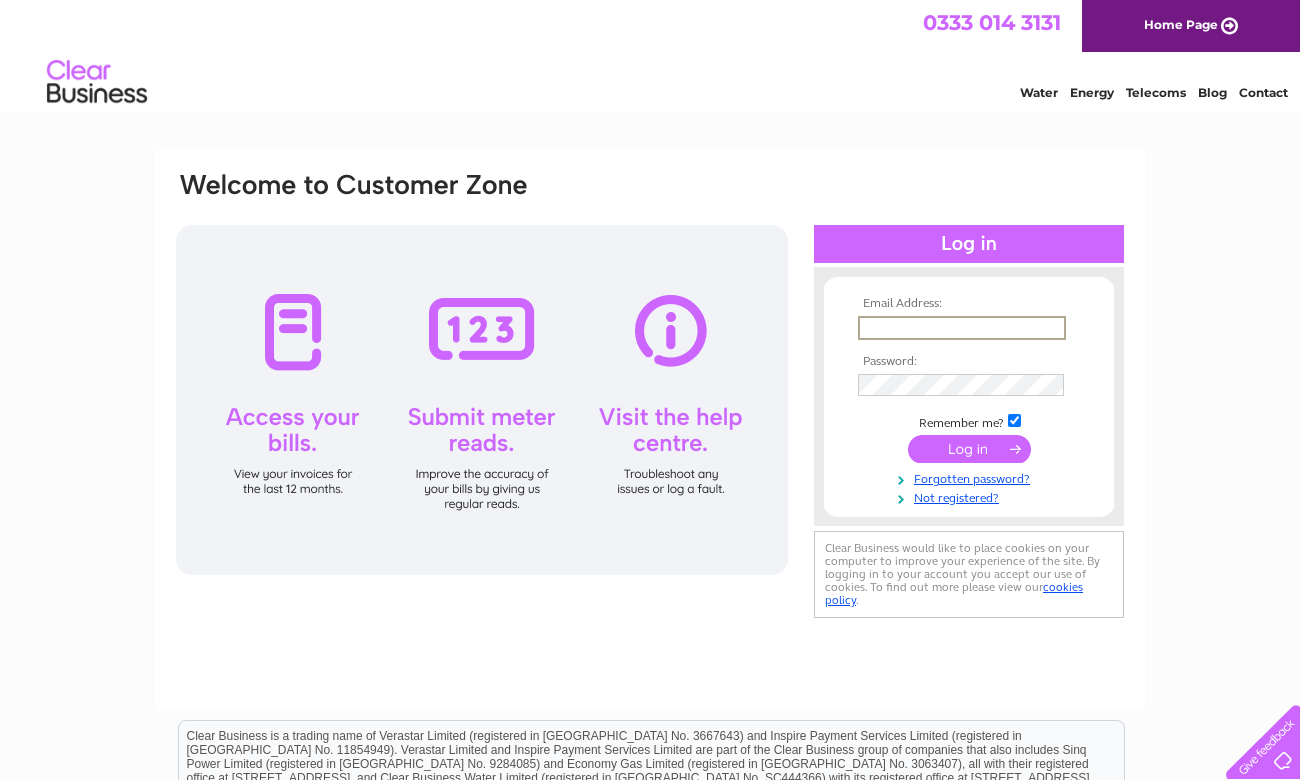 type on "[EMAIL_ADDRESS][DOMAIN_NAME]" 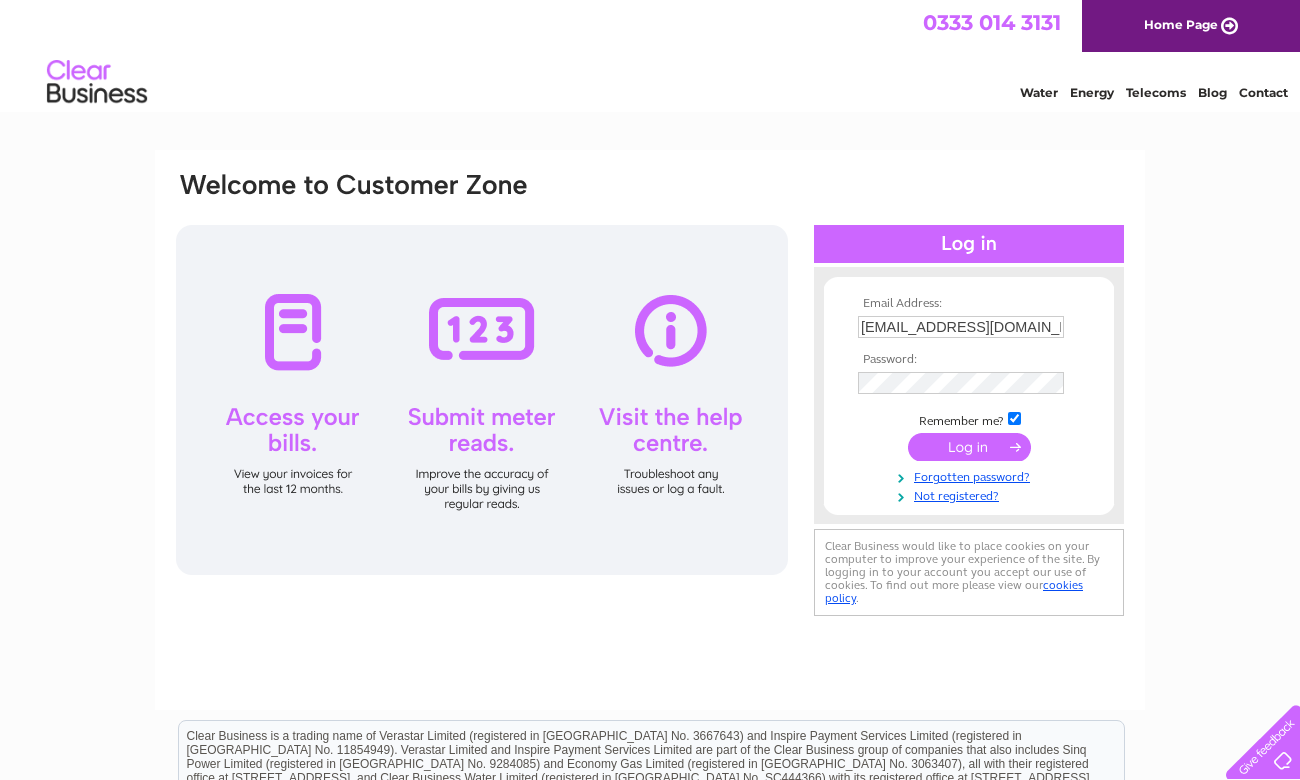 click at bounding box center (969, 447) 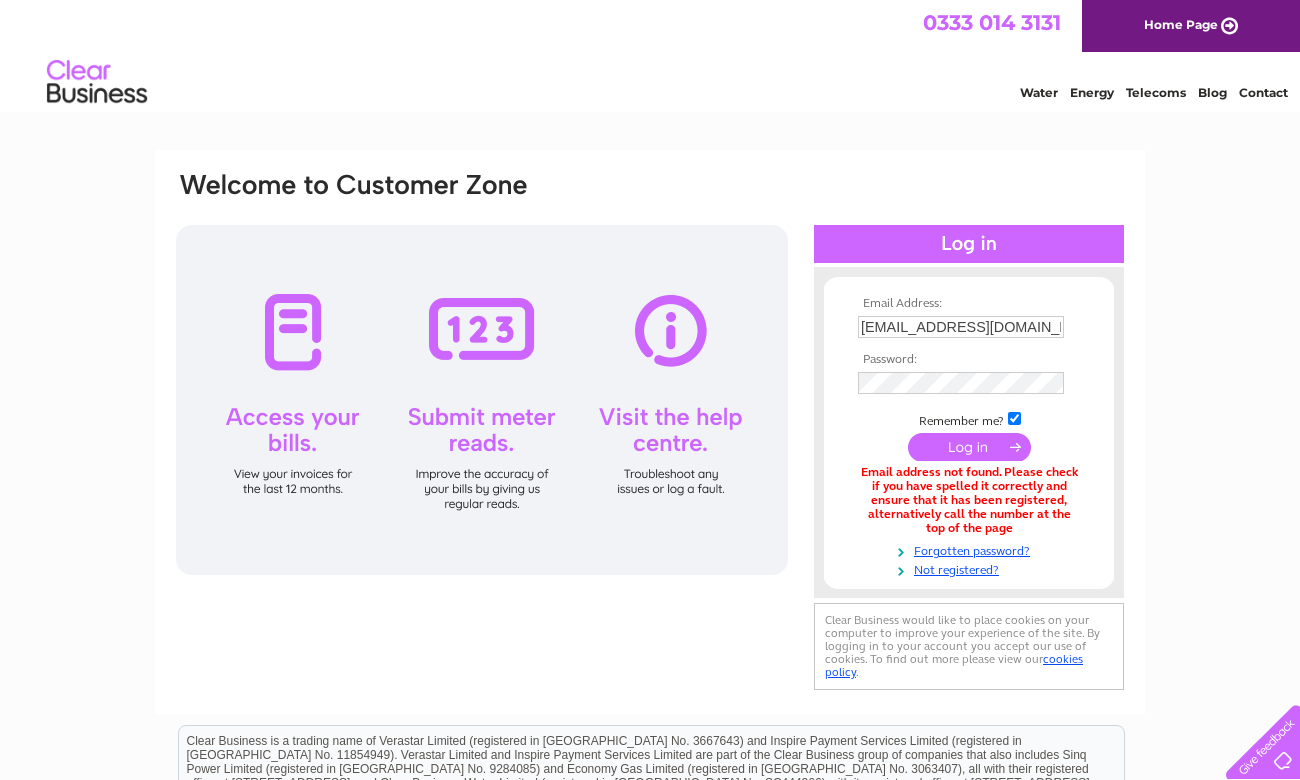 scroll, scrollTop: 0, scrollLeft: 0, axis: both 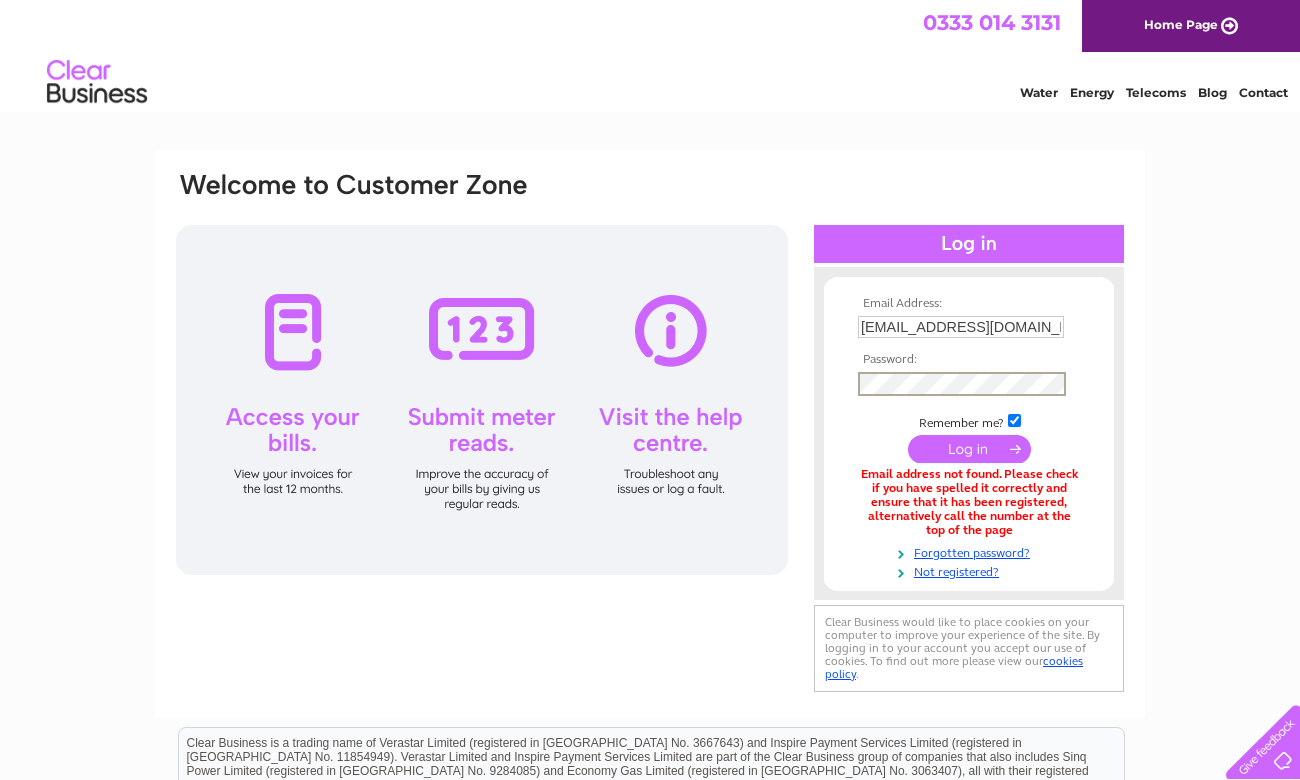 click at bounding box center [969, 449] 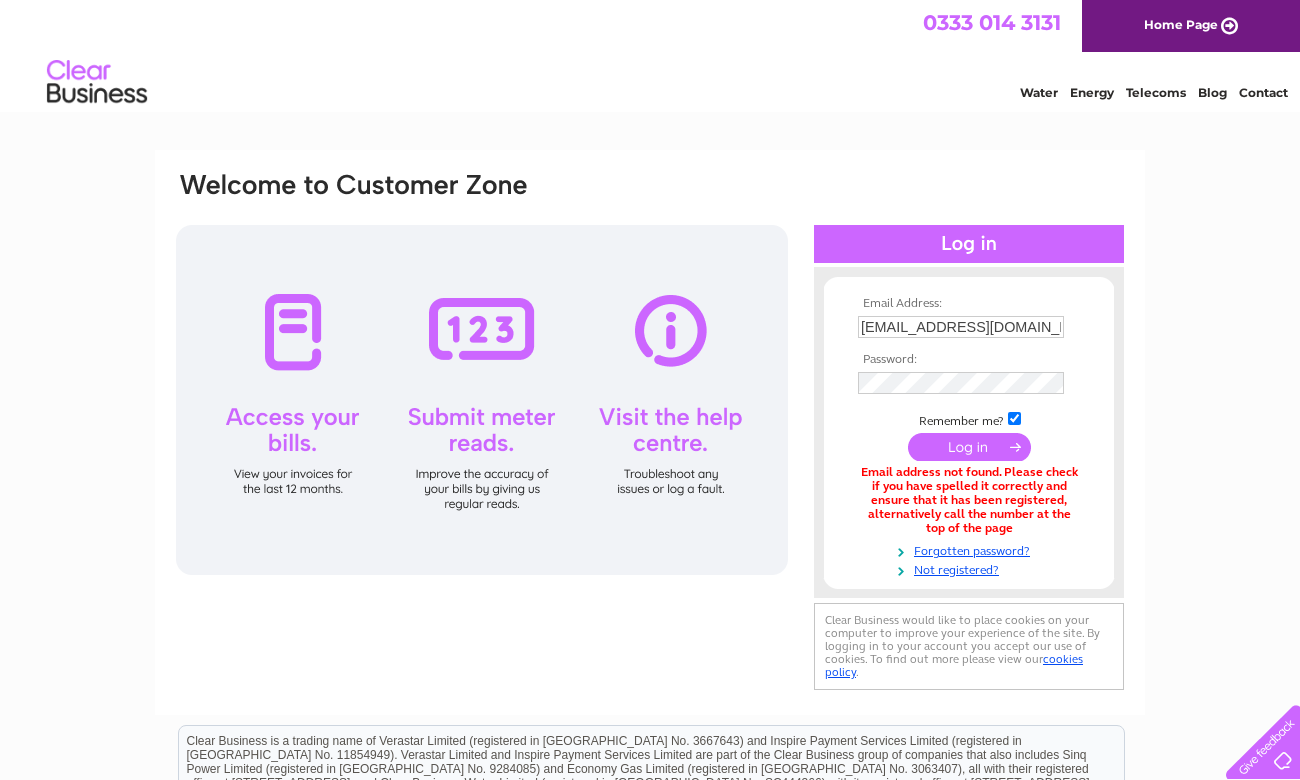 scroll, scrollTop: 0, scrollLeft: 0, axis: both 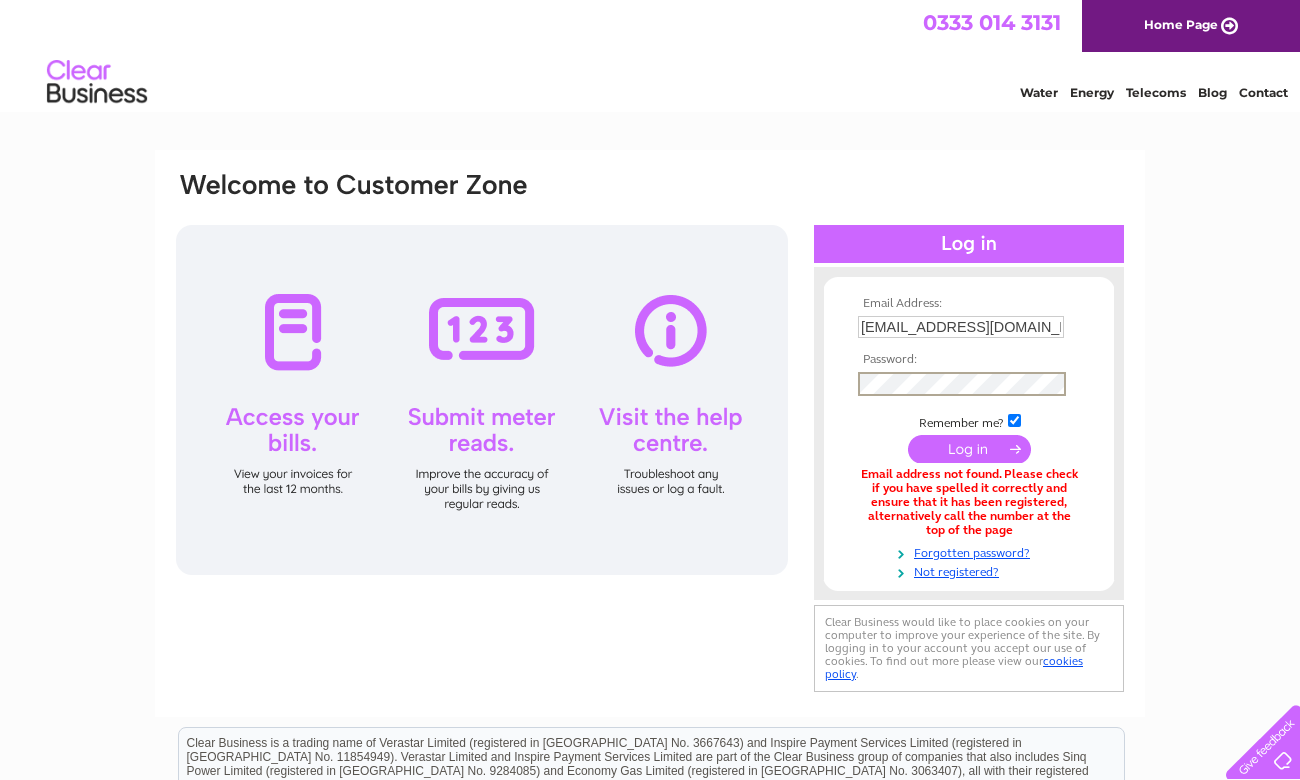 click at bounding box center (969, 449) 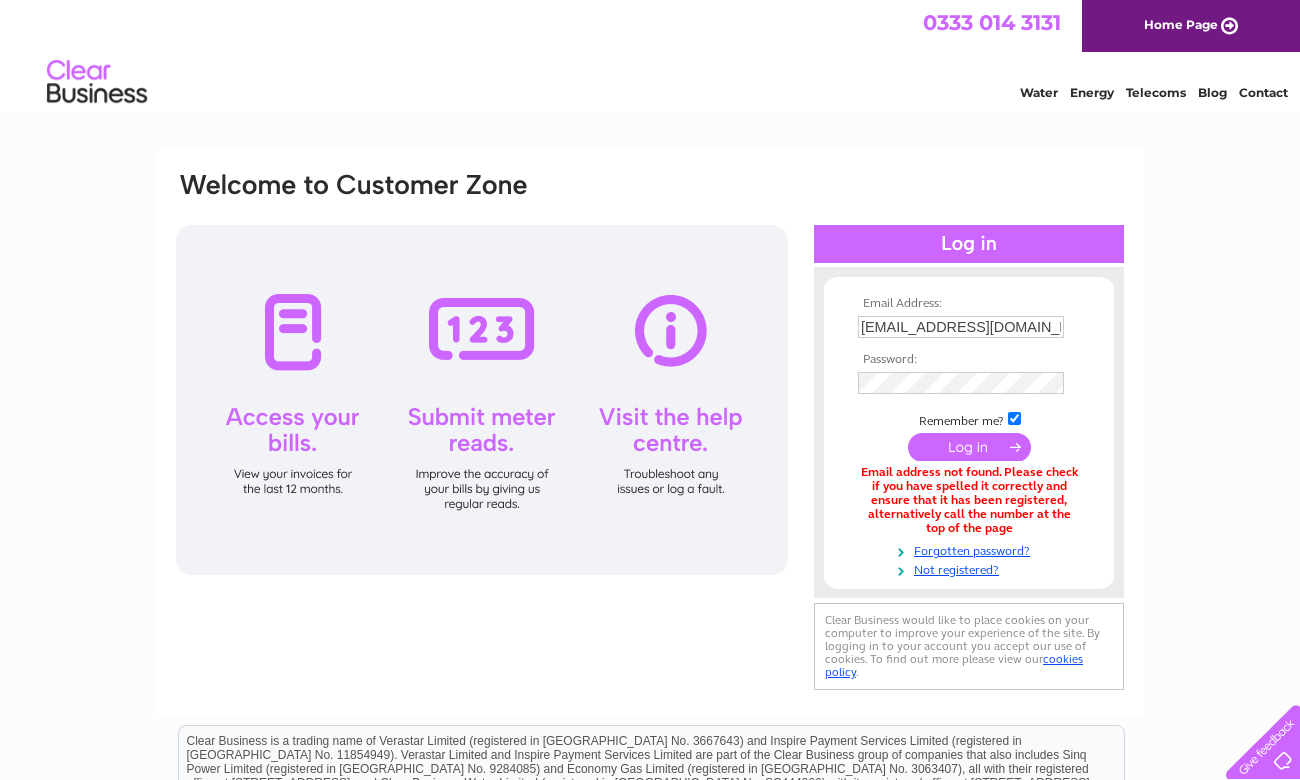 scroll, scrollTop: 0, scrollLeft: 0, axis: both 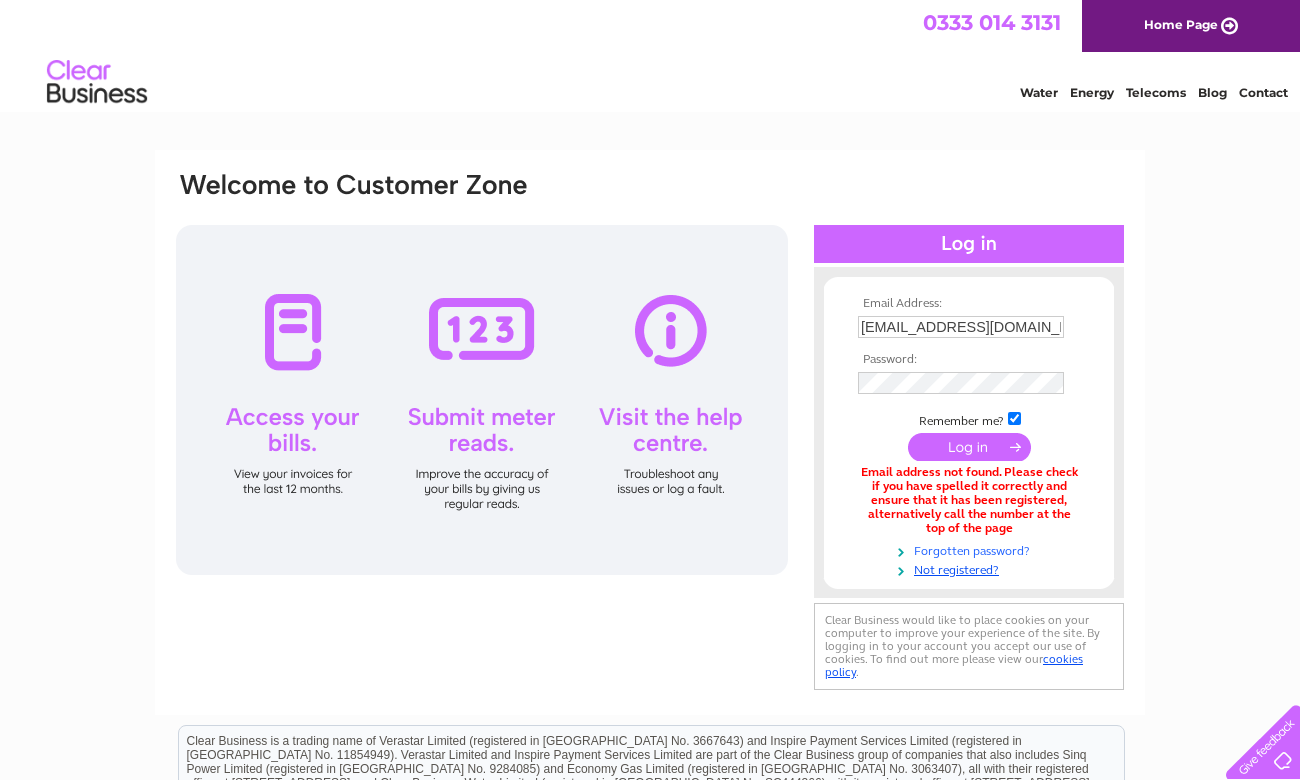 click on "Forgotten password?" at bounding box center [971, 549] 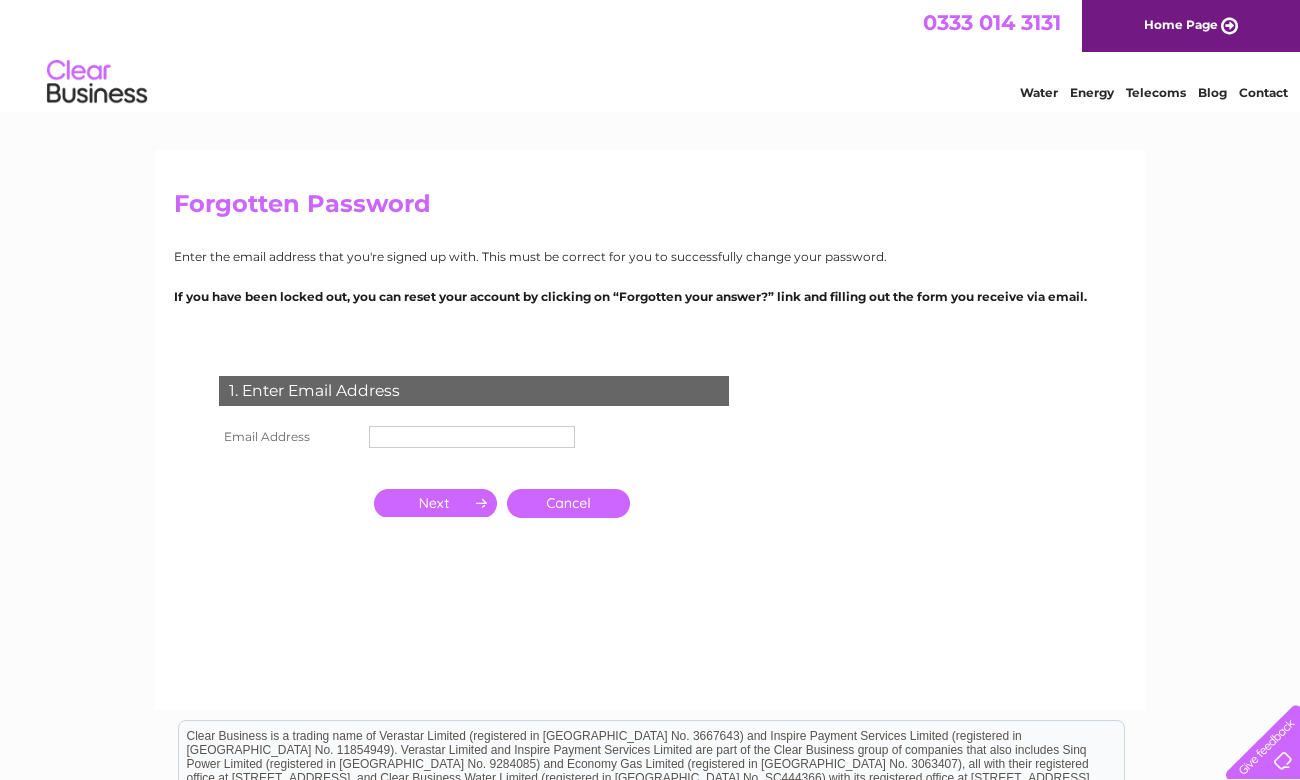 scroll, scrollTop: 0, scrollLeft: 0, axis: both 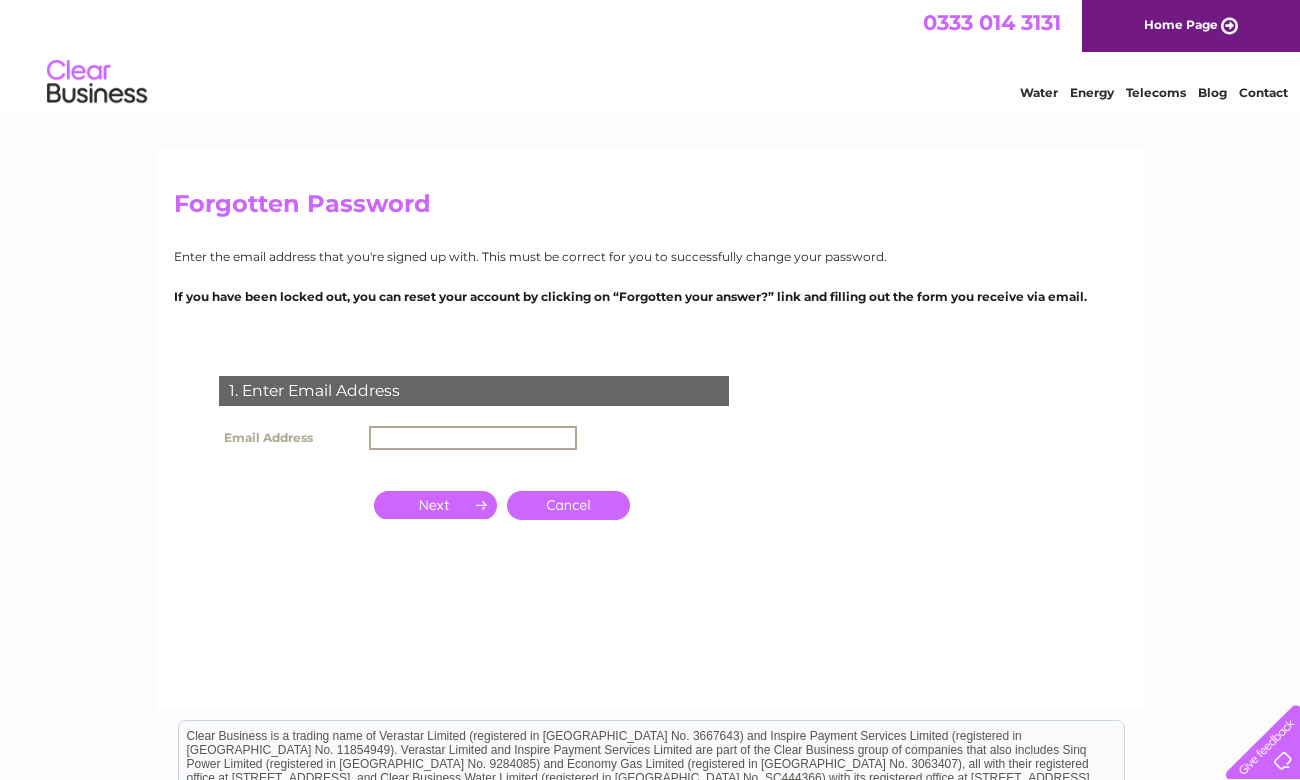 type on "alison.griffiths1@googlemail.com" 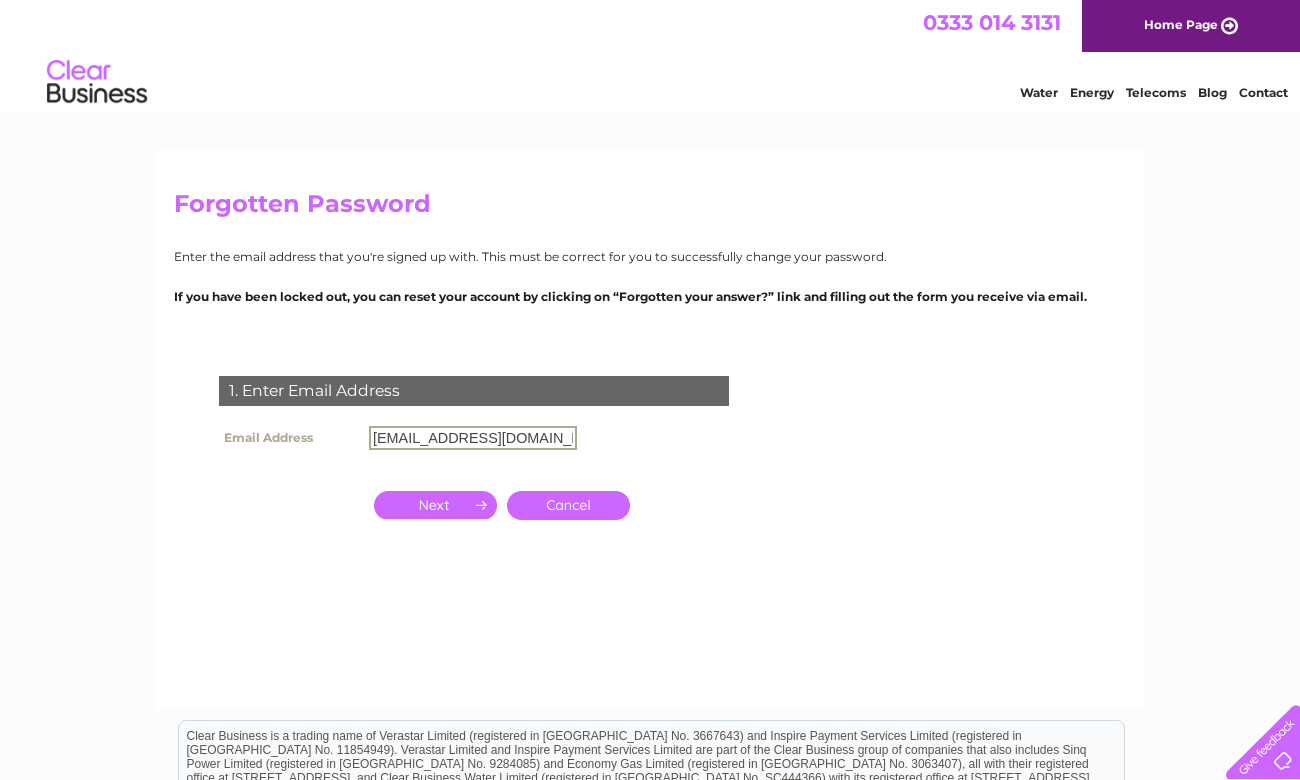 click at bounding box center (435, 505) 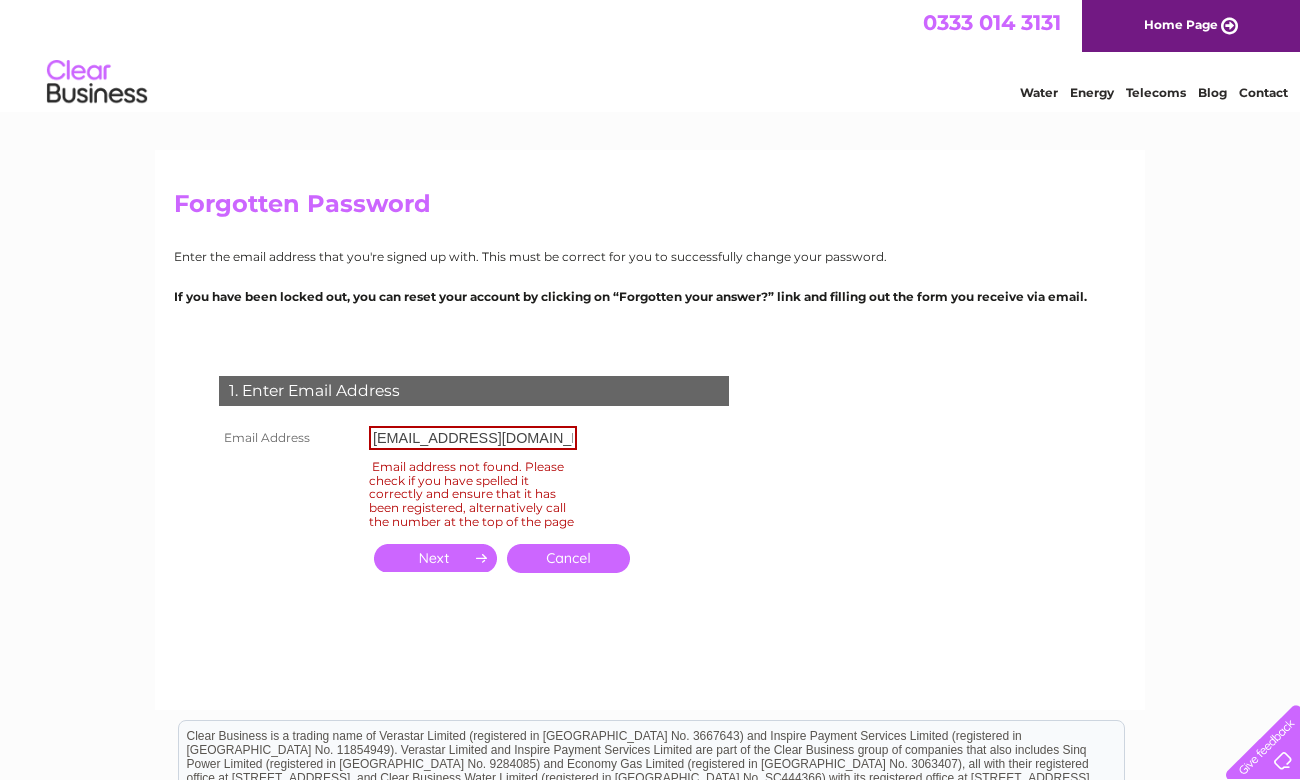 click on "Email address not found. Please check if you have spelled it correctly and ensure that it has been registered, alternatively call the number at the top of the page" at bounding box center (473, 494) 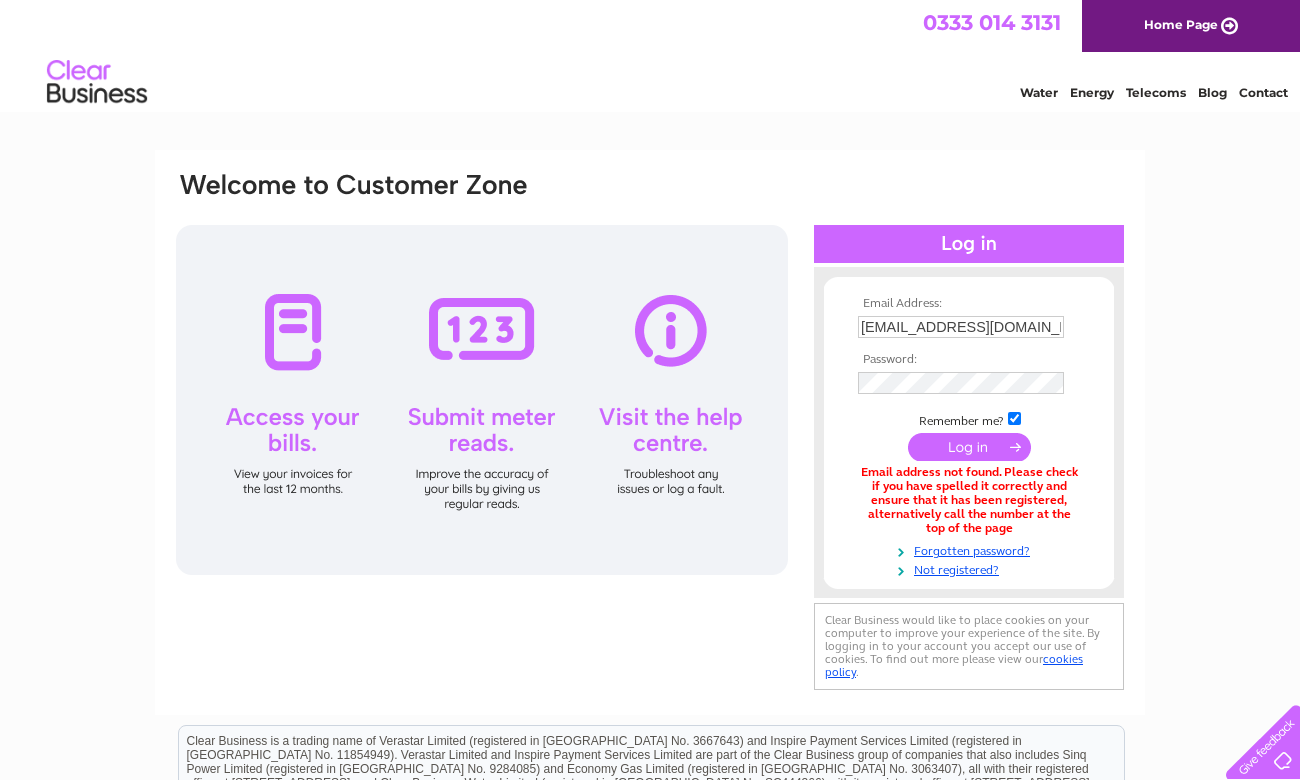 scroll, scrollTop: 0, scrollLeft: 0, axis: both 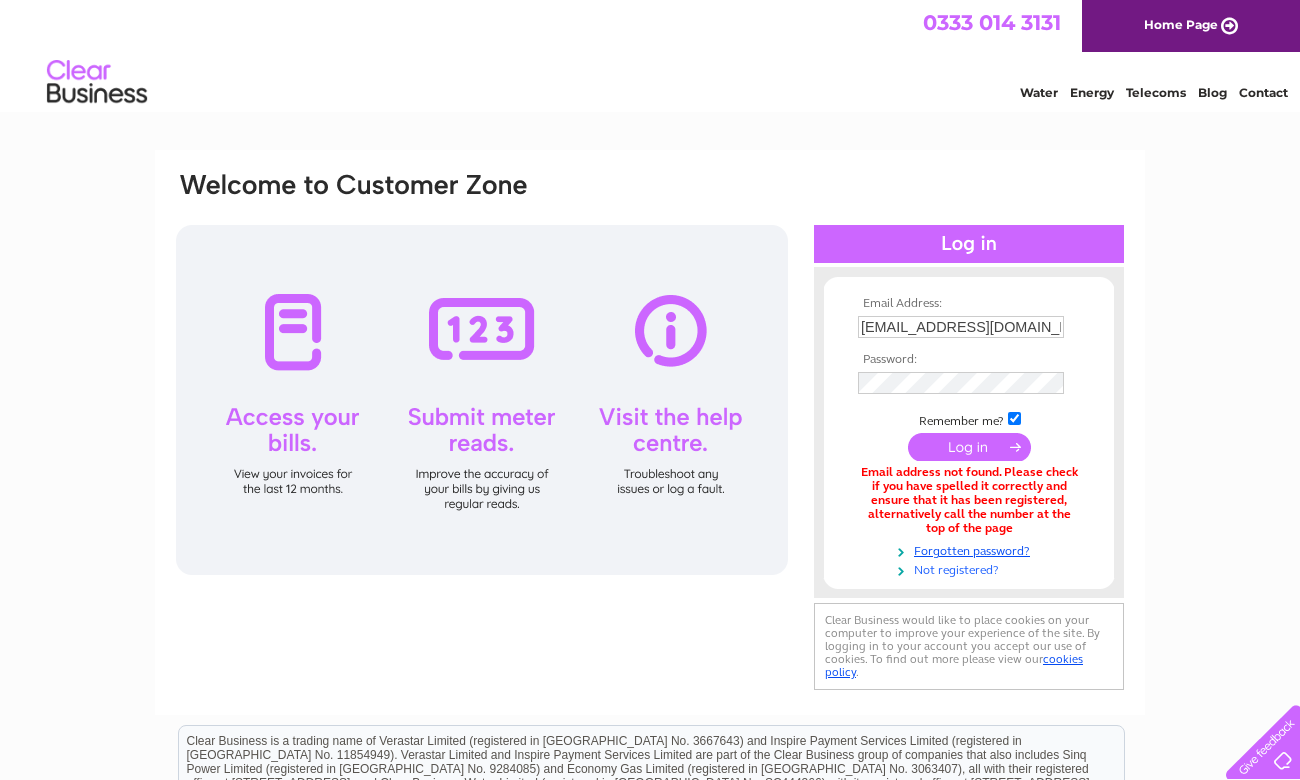 click on "Not registered?" at bounding box center [971, 568] 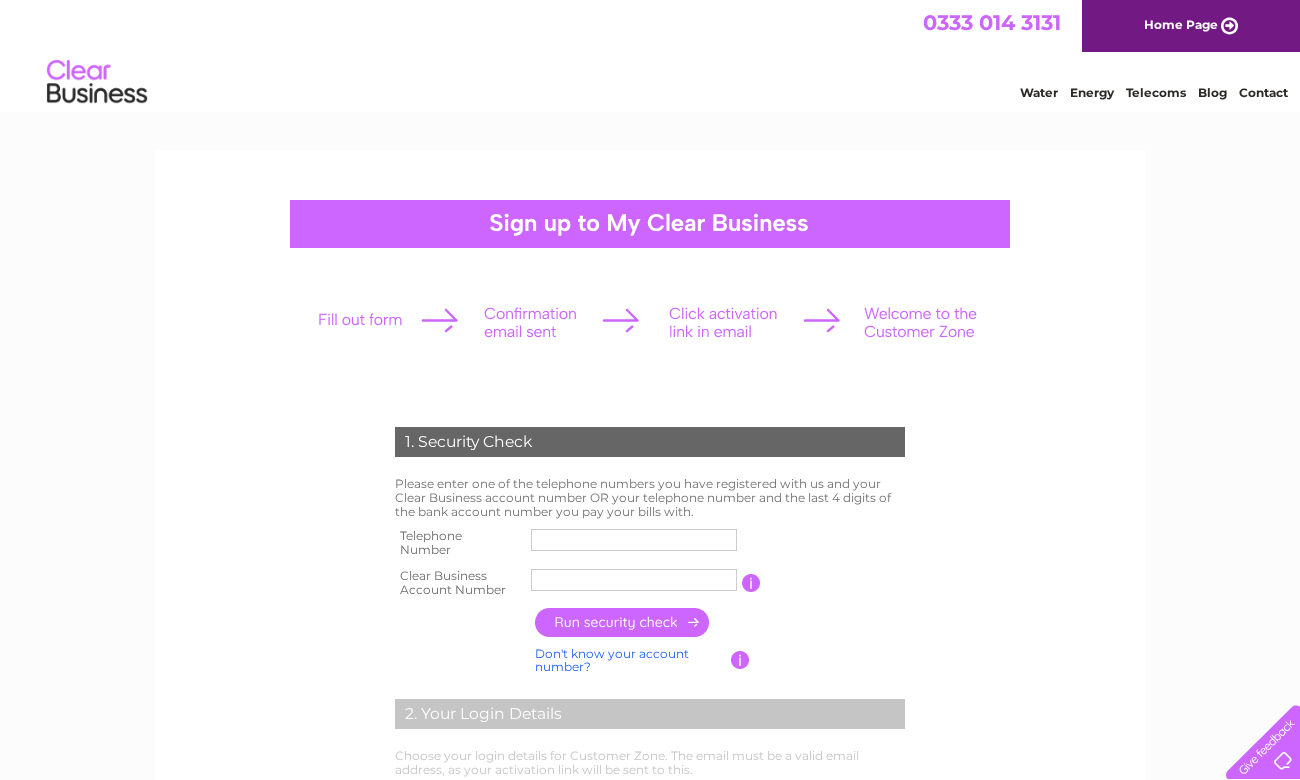 scroll, scrollTop: 0, scrollLeft: 0, axis: both 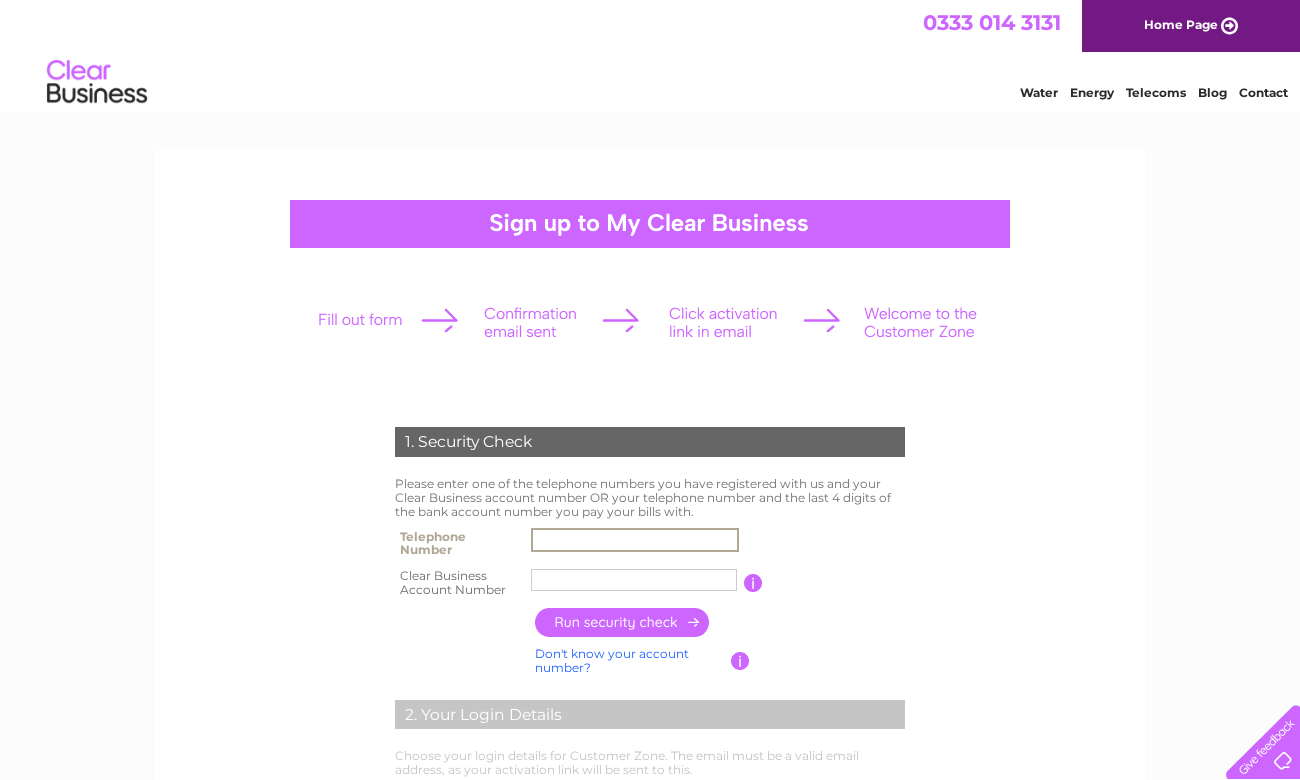 type on "07899087046" 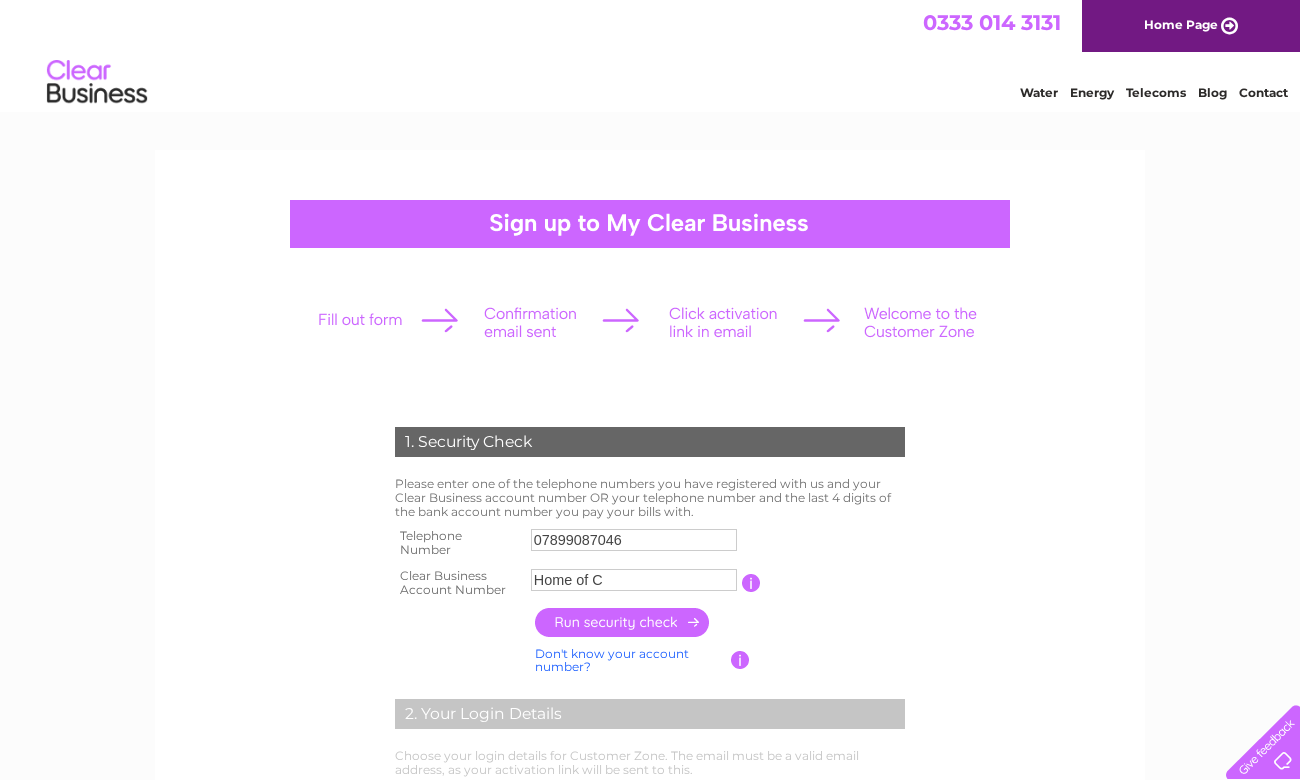 click at bounding box center (623, 622) 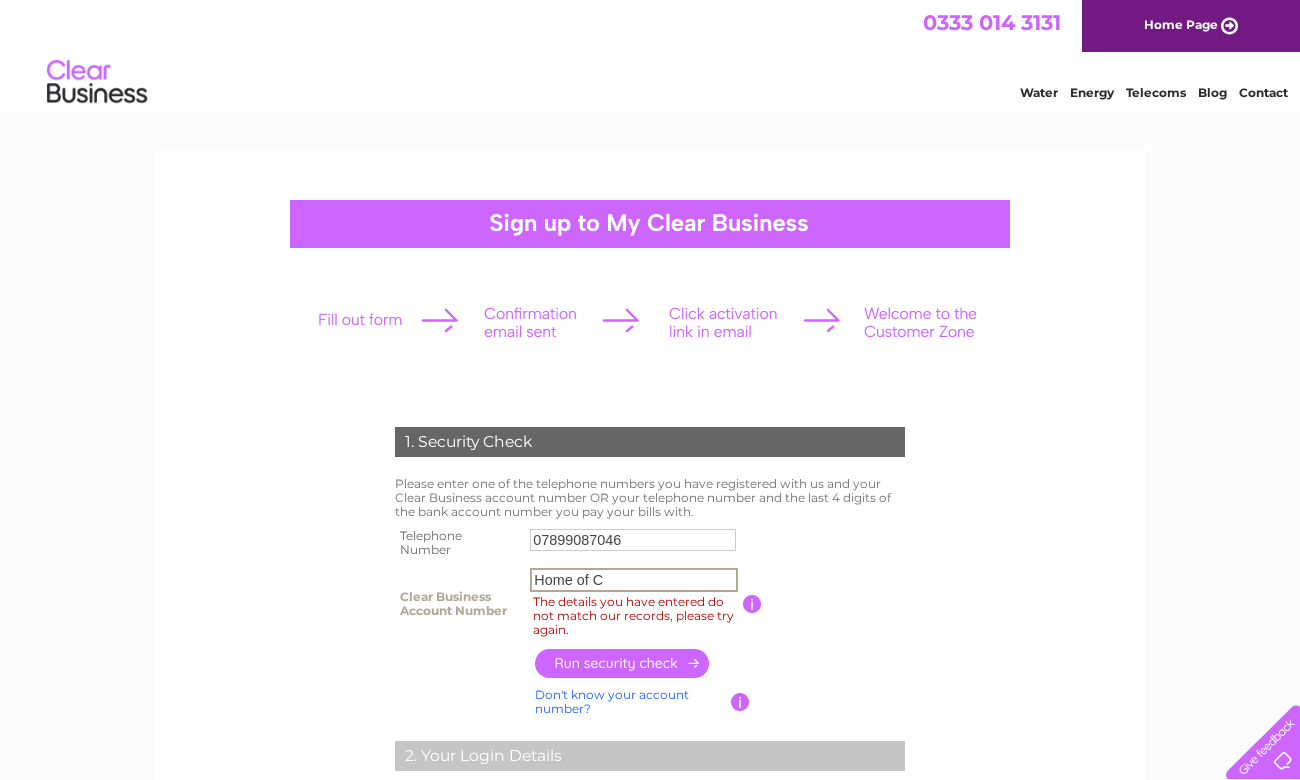 click on "Home of C" at bounding box center (634, 580) 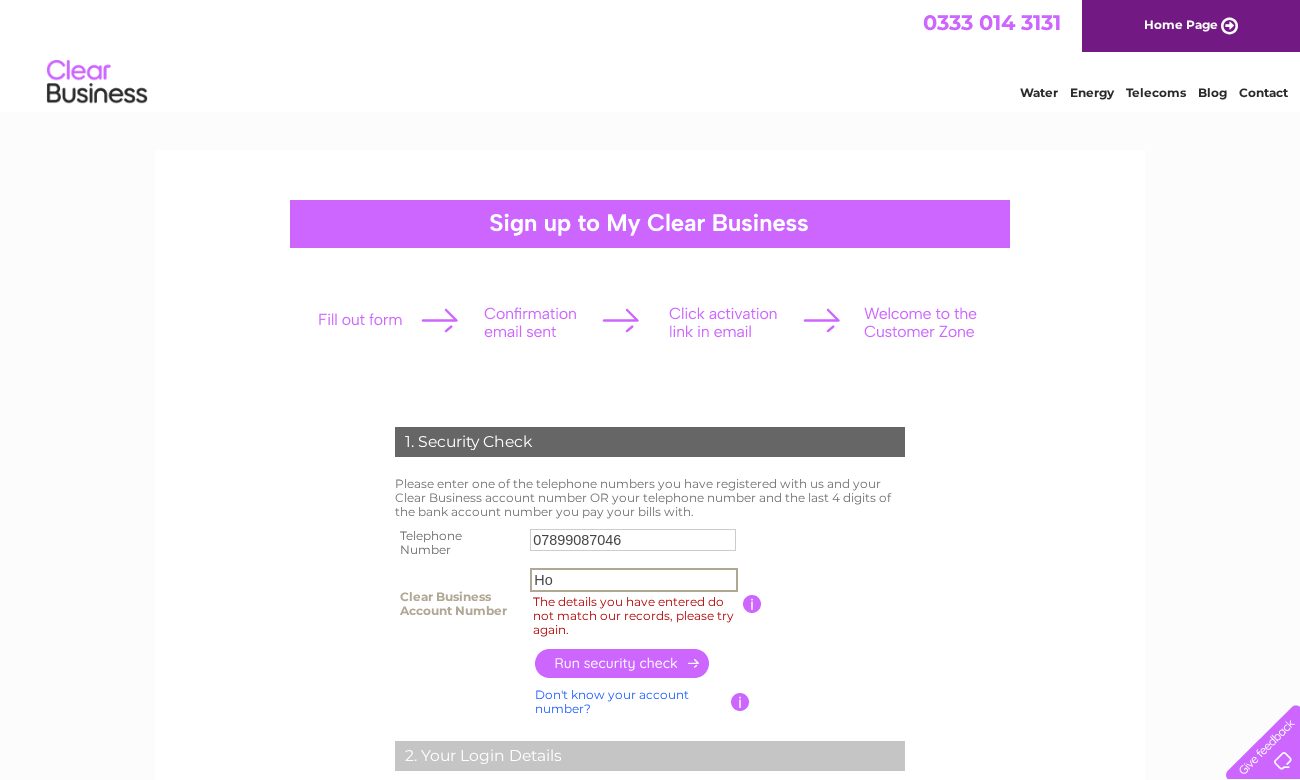 type on "H" 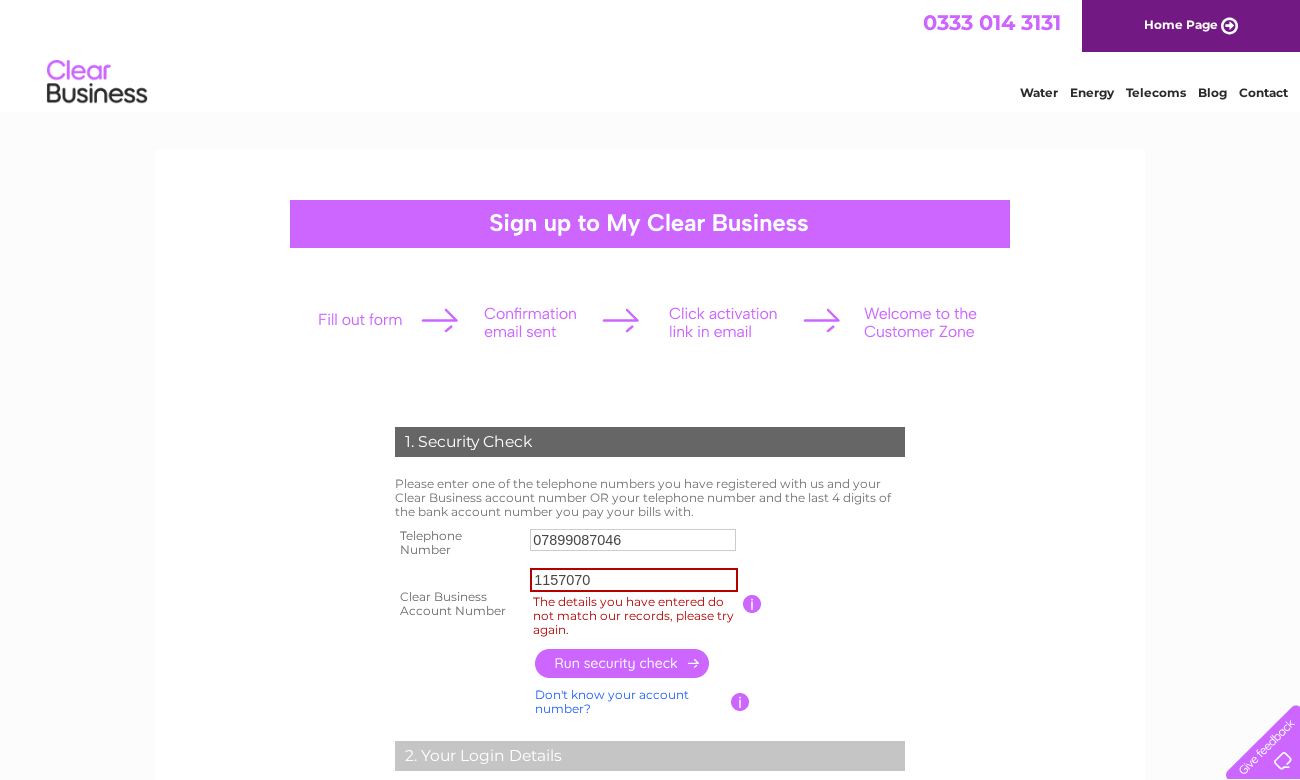click at bounding box center (623, 663) 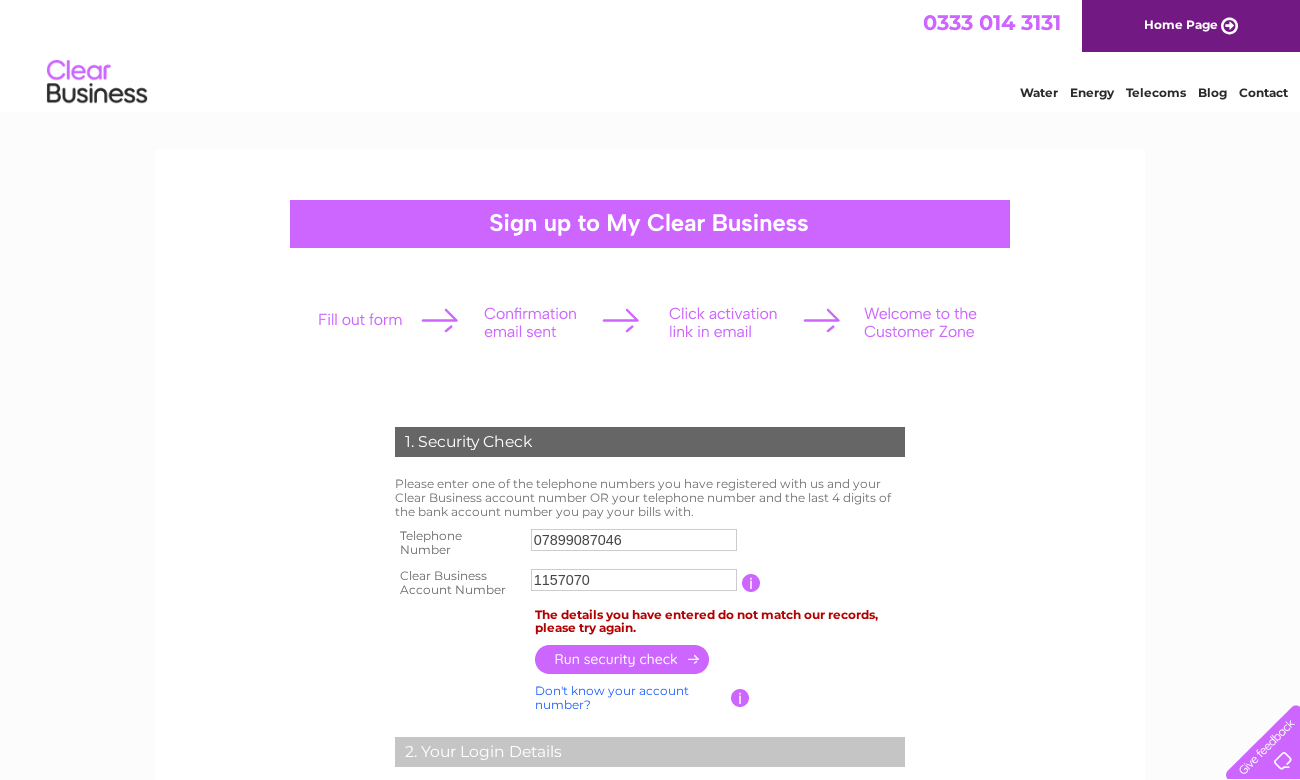 click at bounding box center [740, 698] 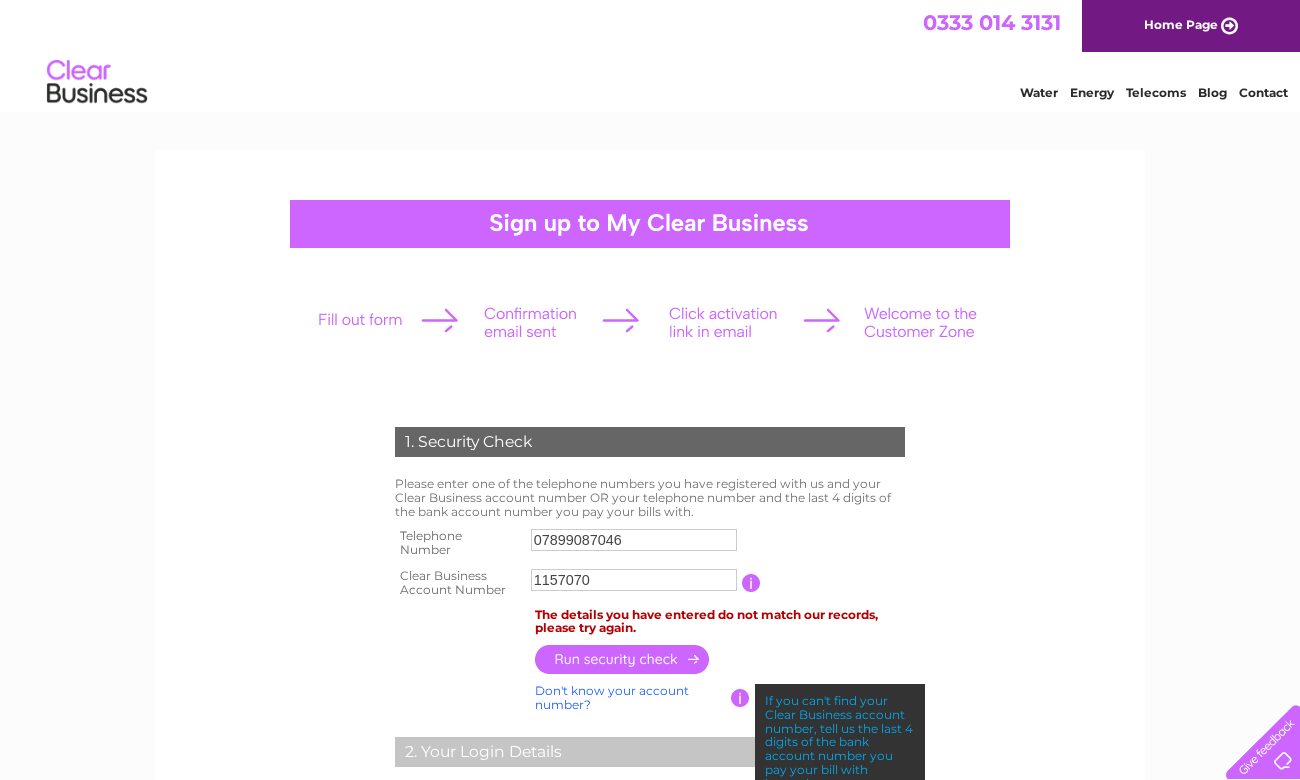 click on "1157070" at bounding box center (634, 580) 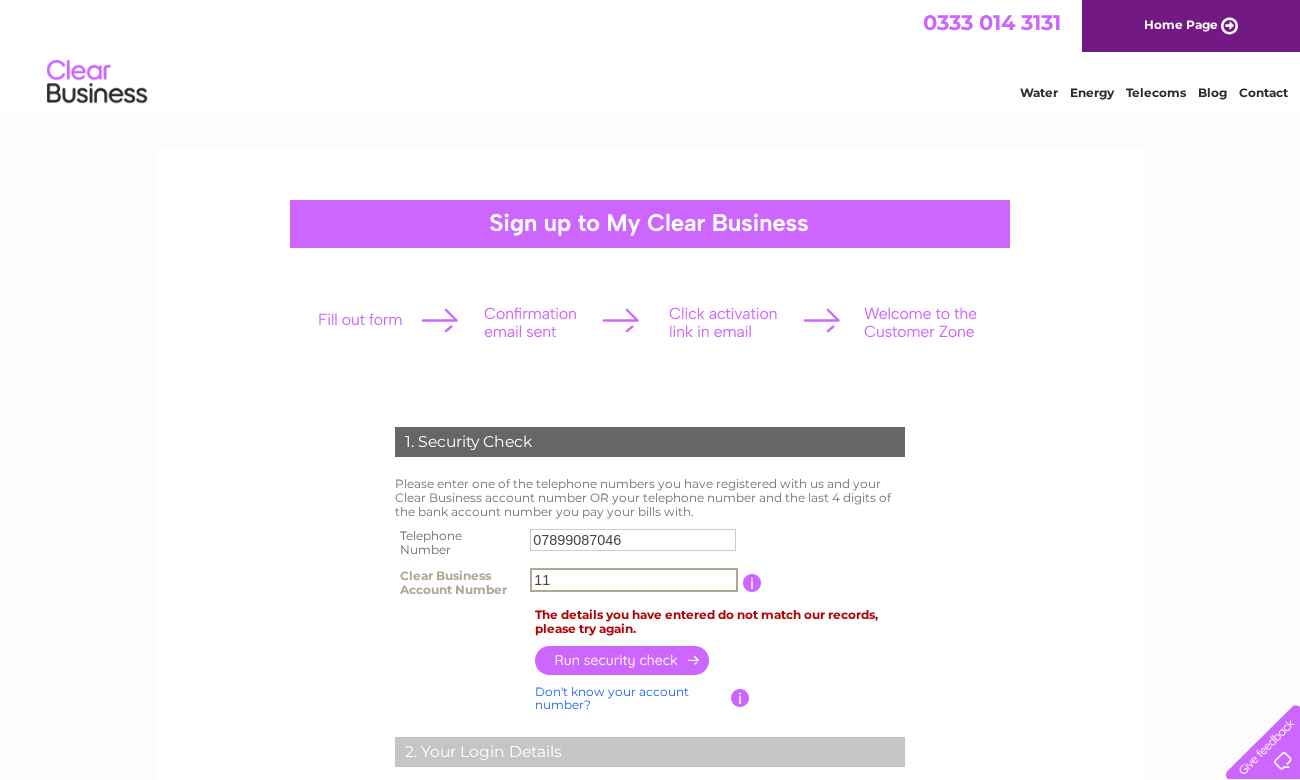 type on "1" 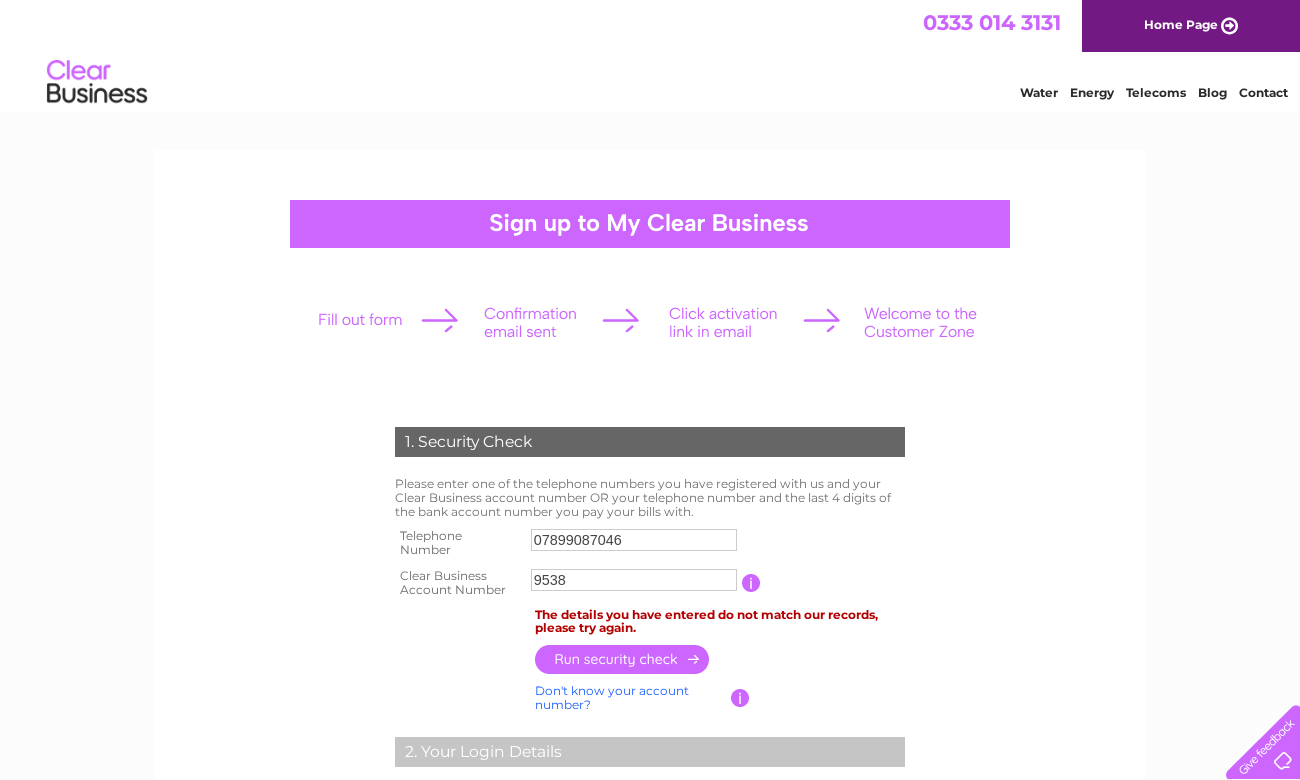click at bounding box center [623, 659] 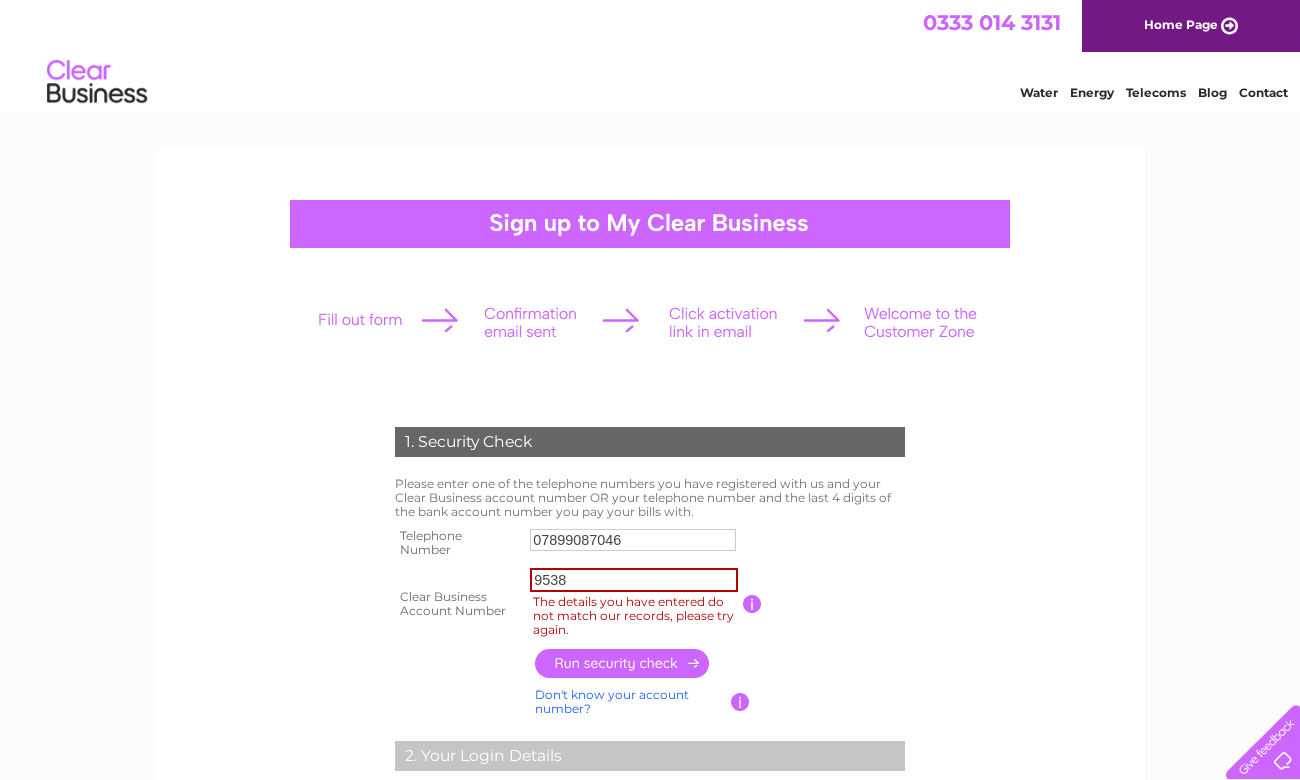 click on "9538" at bounding box center [634, 580] 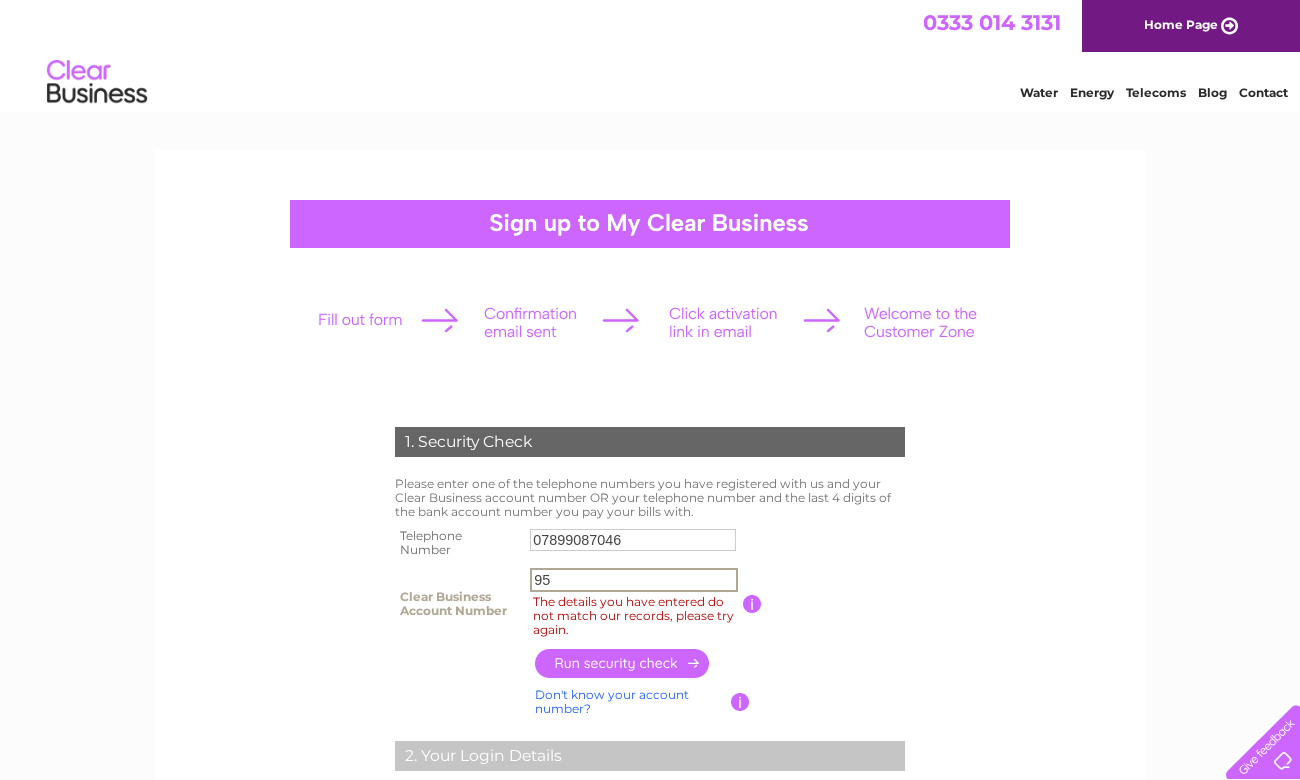 type on "9" 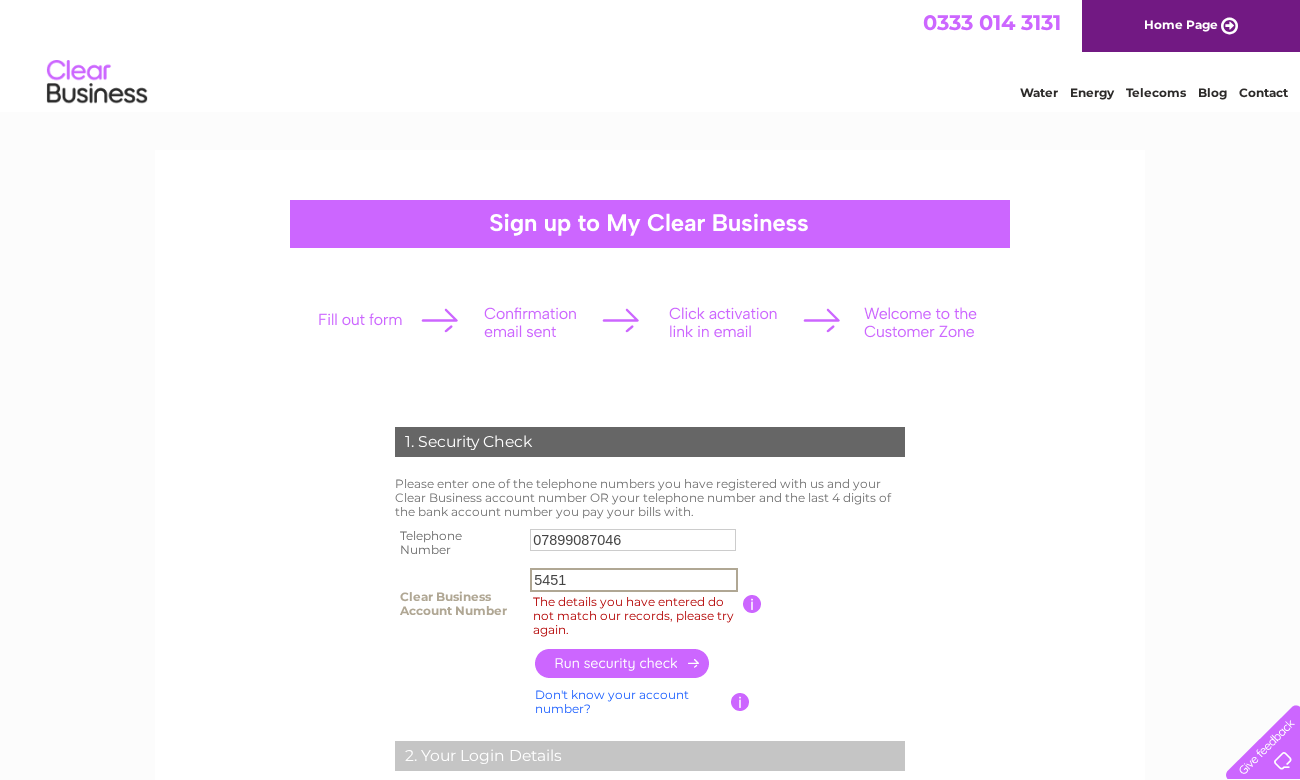 click at bounding box center [623, 663] 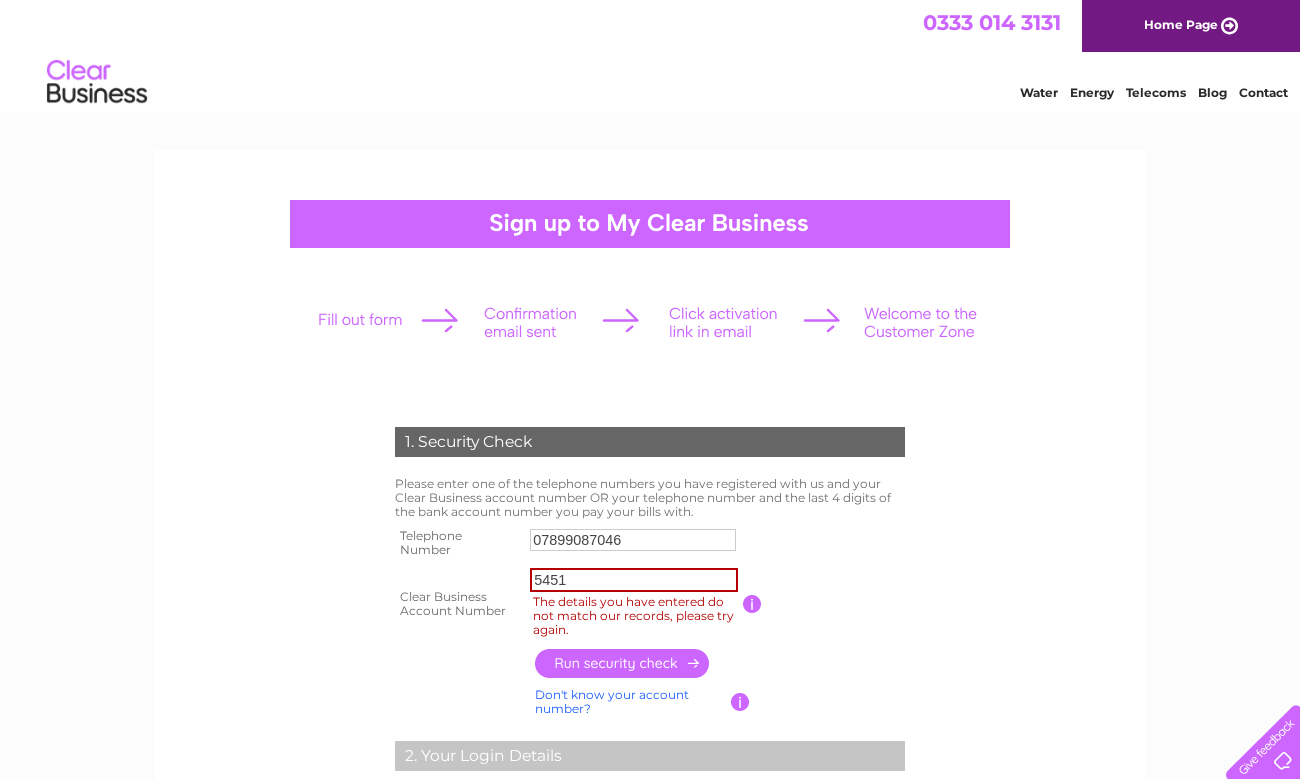 click at bounding box center (623, 663) 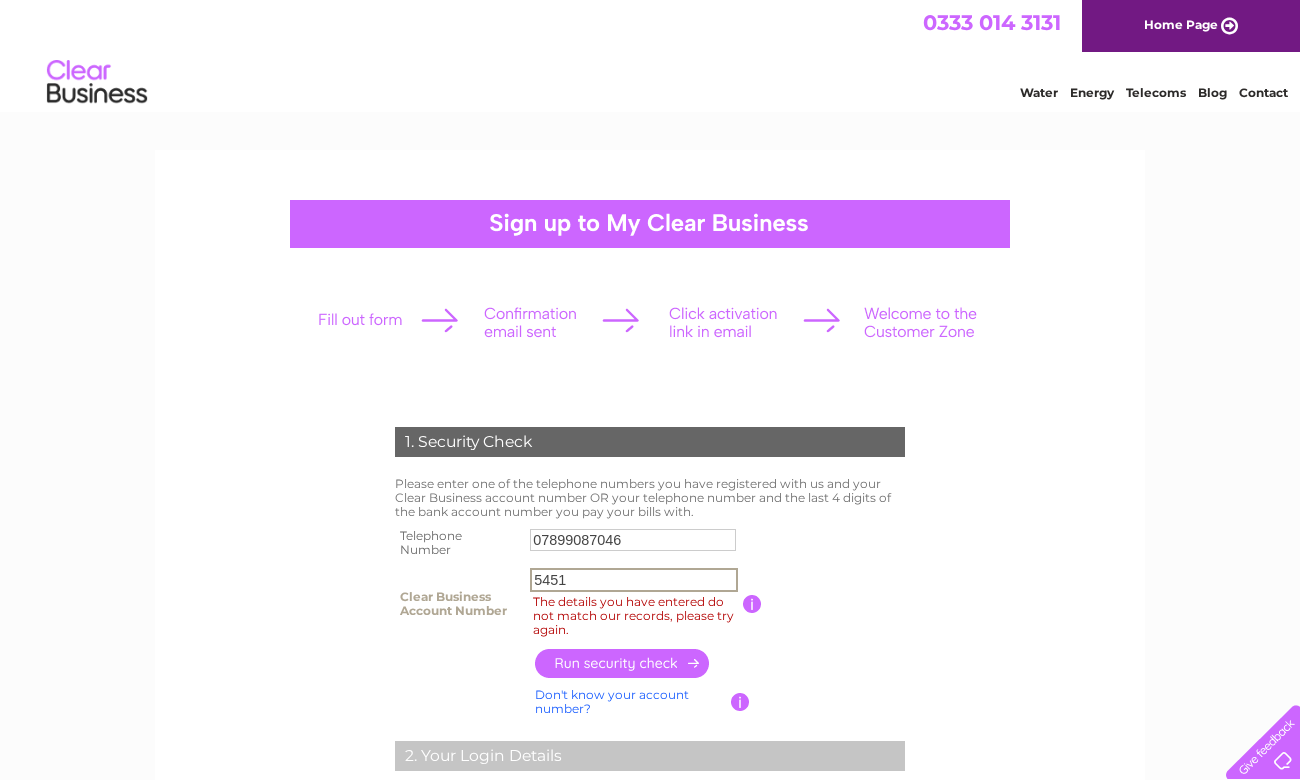 click on "5451" at bounding box center [634, 580] 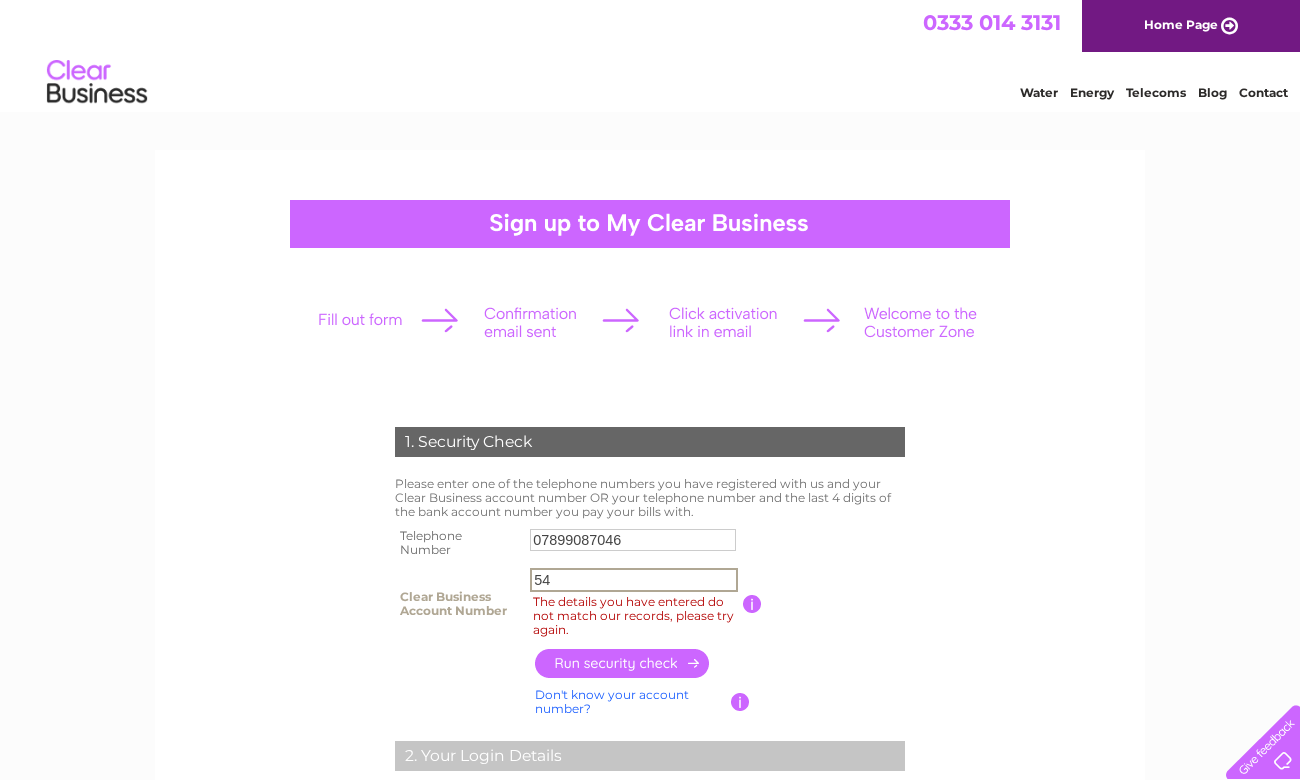 type on "5" 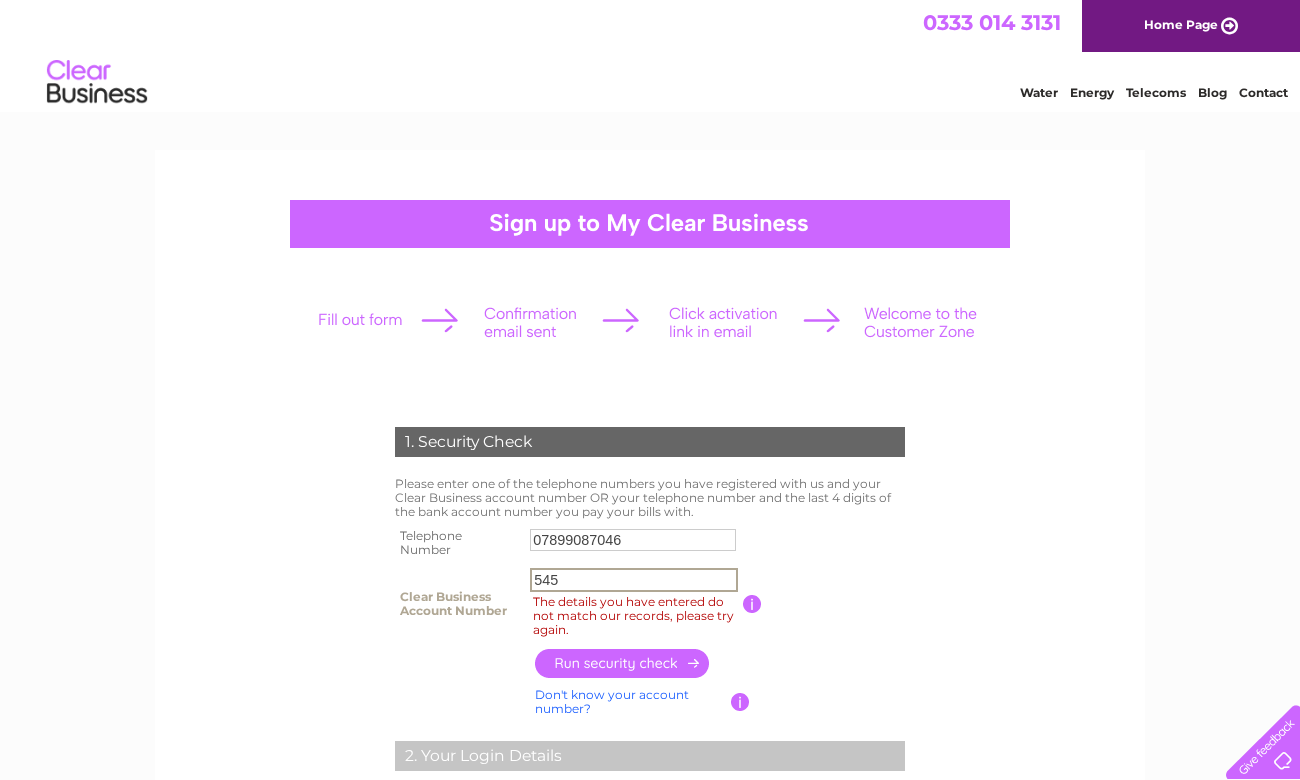 type on "5451" 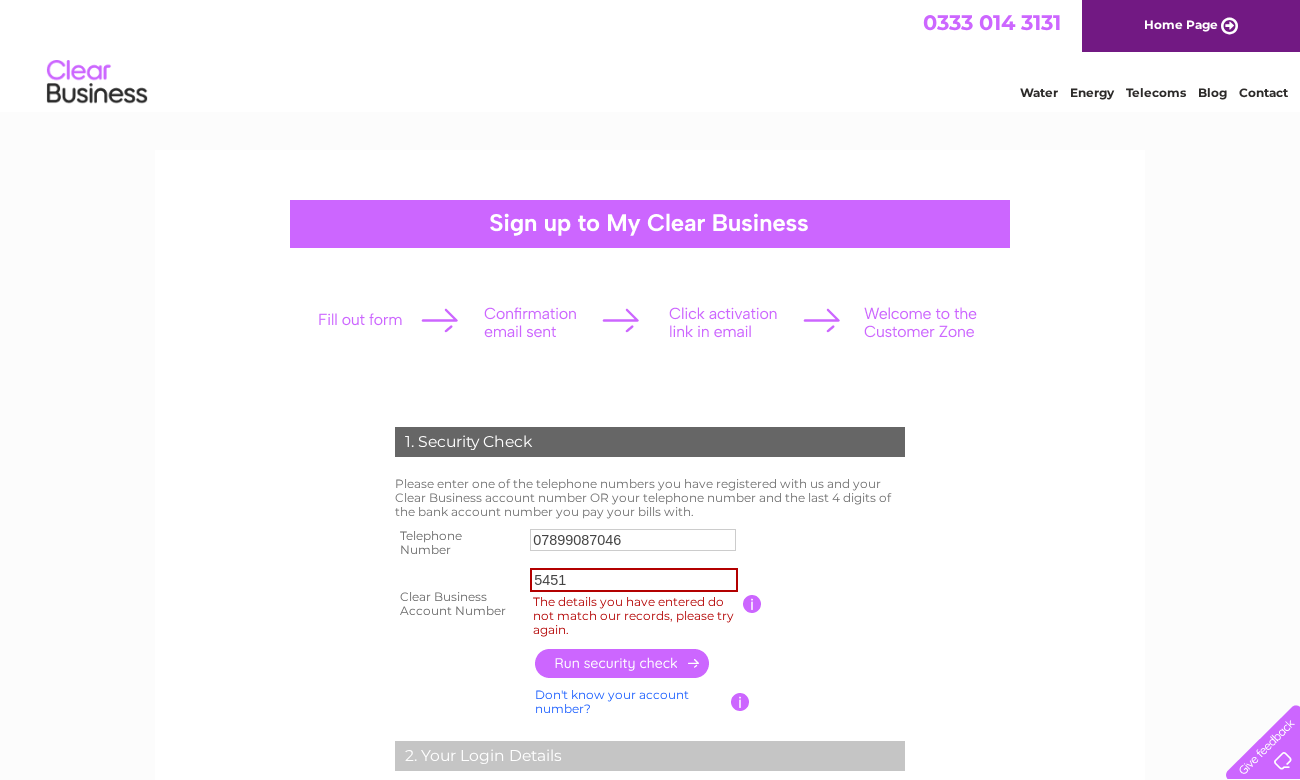 click at bounding box center (623, 663) 